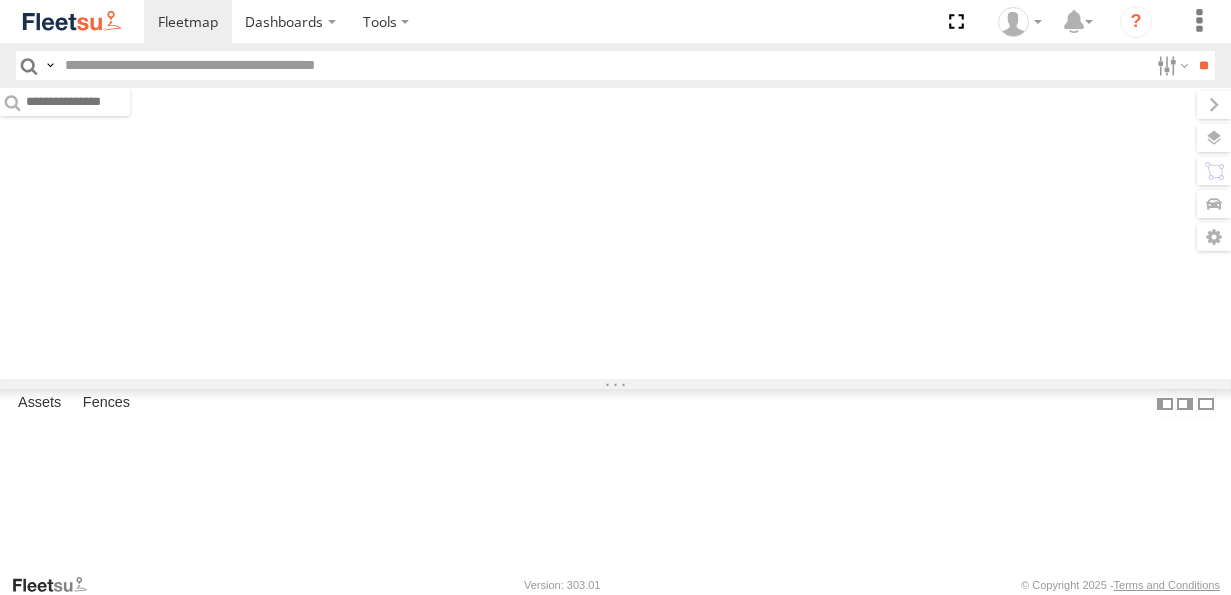 scroll, scrollTop: 0, scrollLeft: 0, axis: both 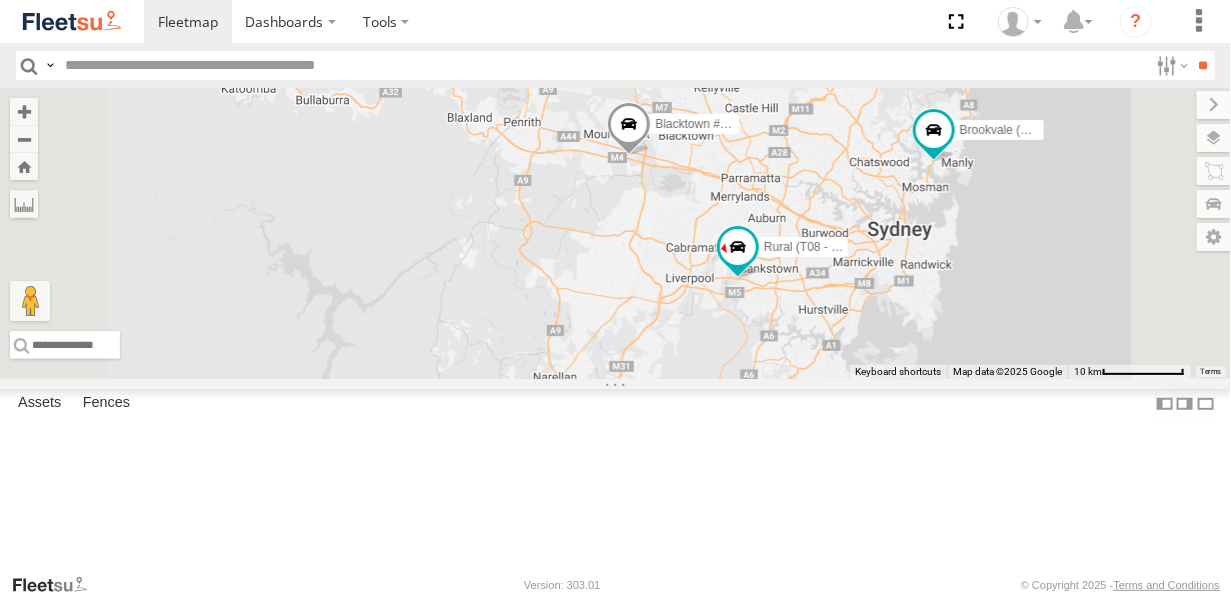 drag, startPoint x: 838, startPoint y: 465, endPoint x: 864, endPoint y: 311, distance: 156.17938 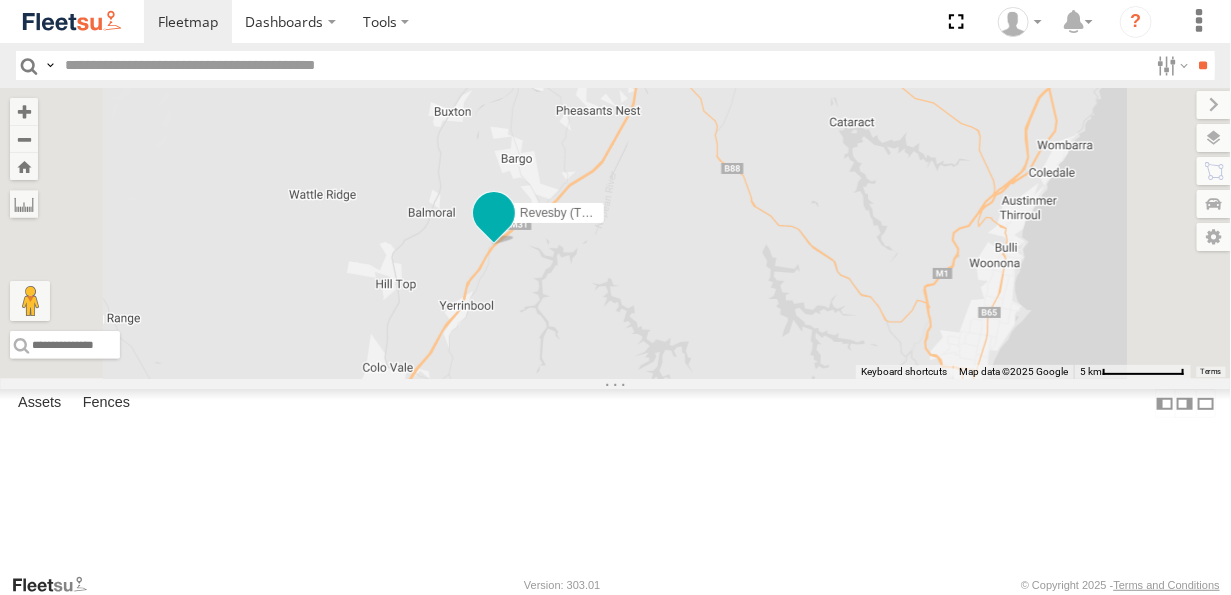 click at bounding box center [494, 218] 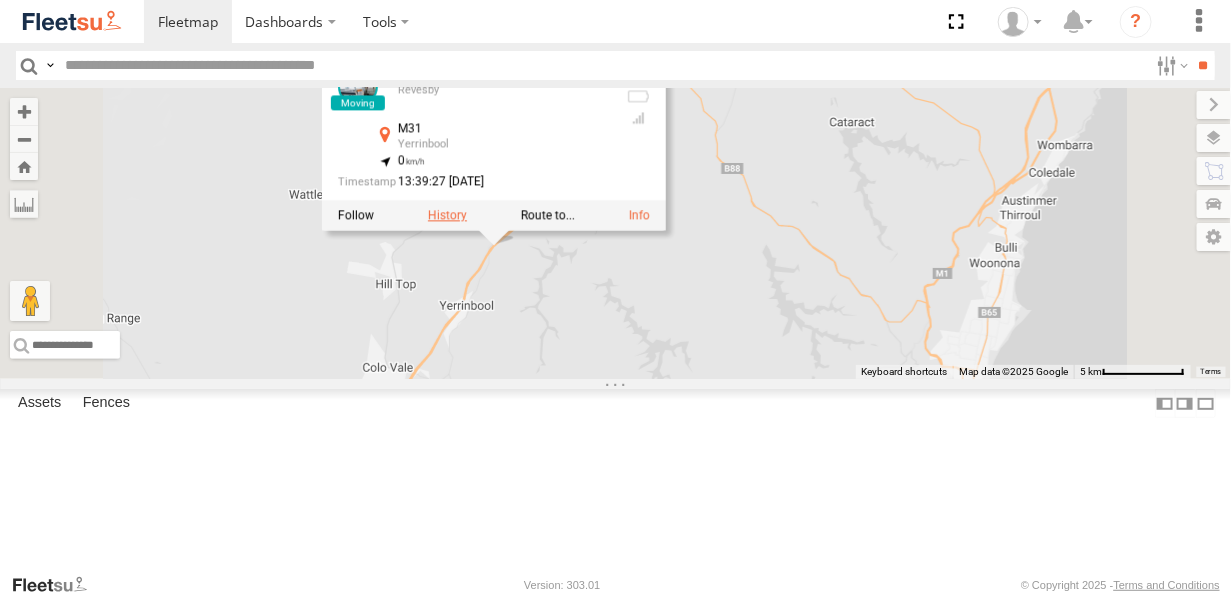 click at bounding box center [447, 215] 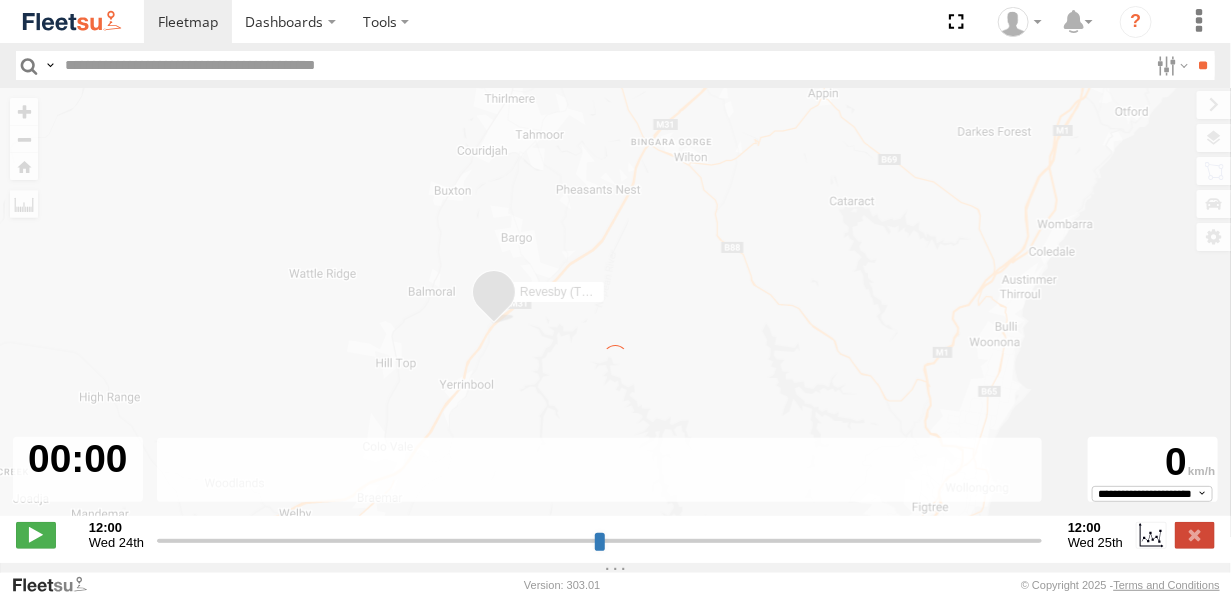 type on "**********" 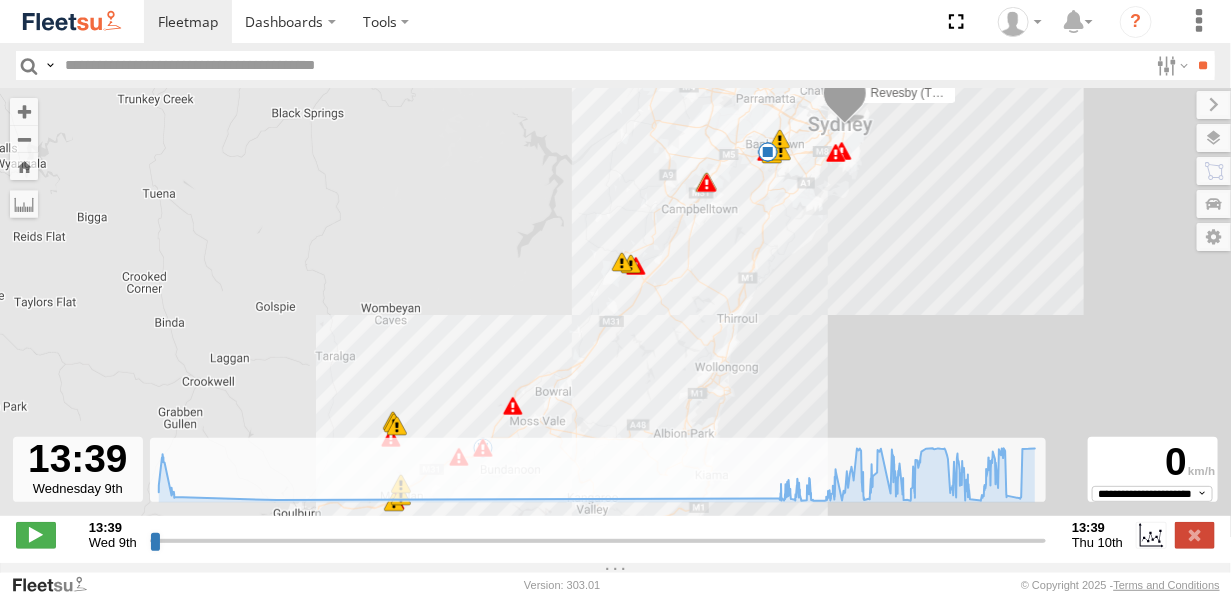 click at bounding box center (622, 262) 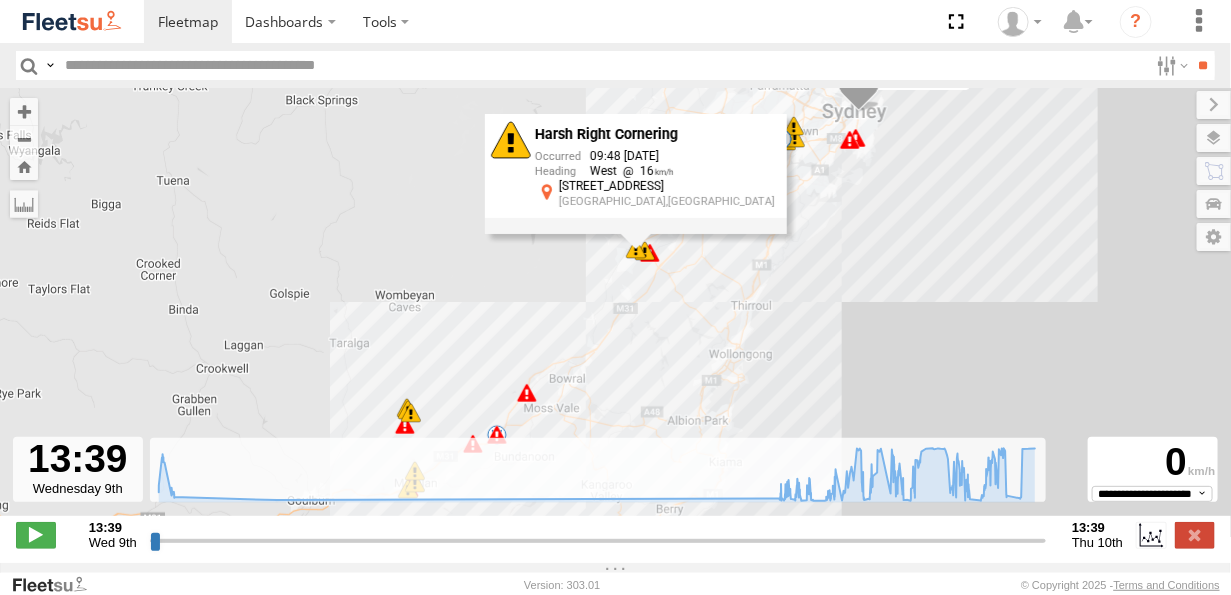 drag, startPoint x: 575, startPoint y: 311, endPoint x: 646, endPoint y: 244, distance: 97.62172 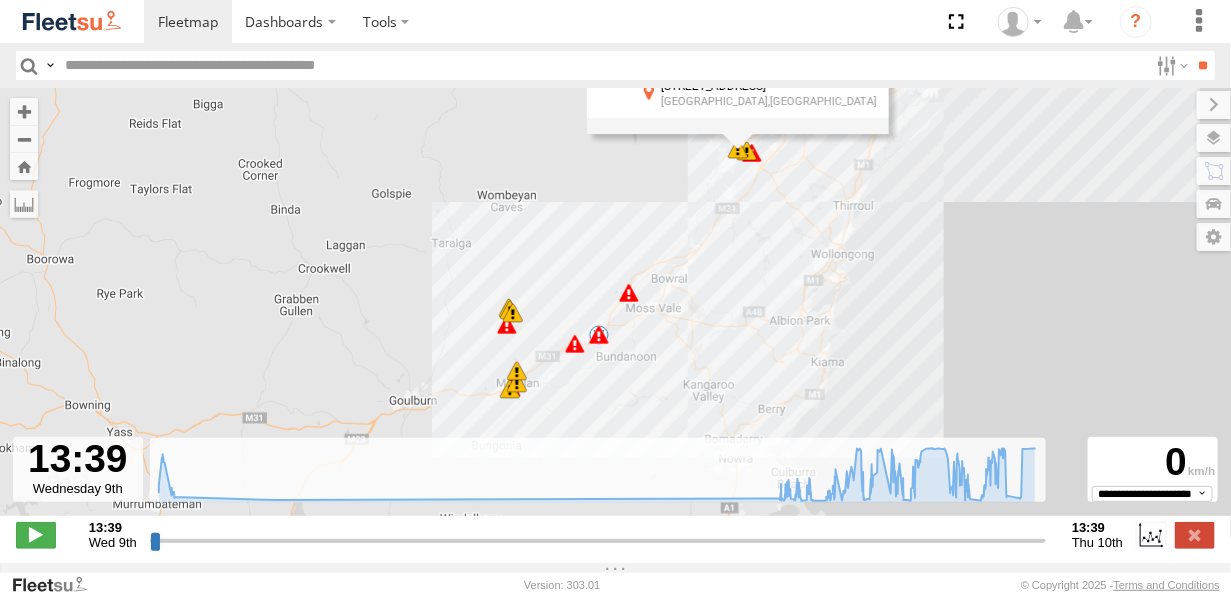 click at bounding box center [517, 383] 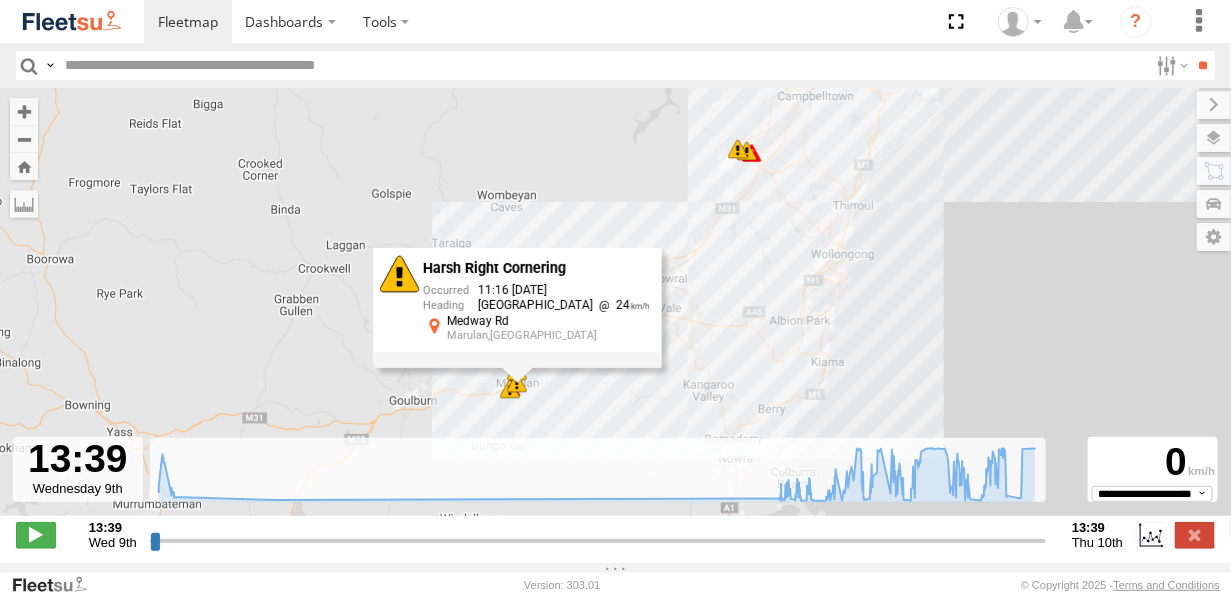 click on "Harsh Right Cornering 11:16 10/07/2025 North East 24 Medway Rd Marulan,NSW" at bounding box center (517, 308) 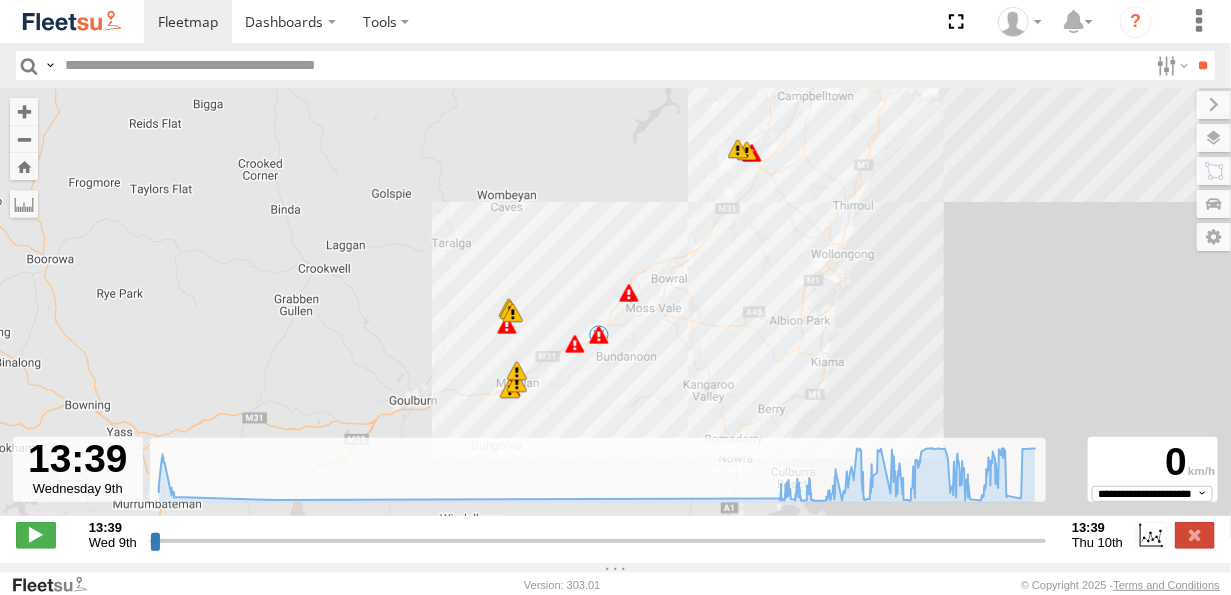 click at bounding box center (517, 383) 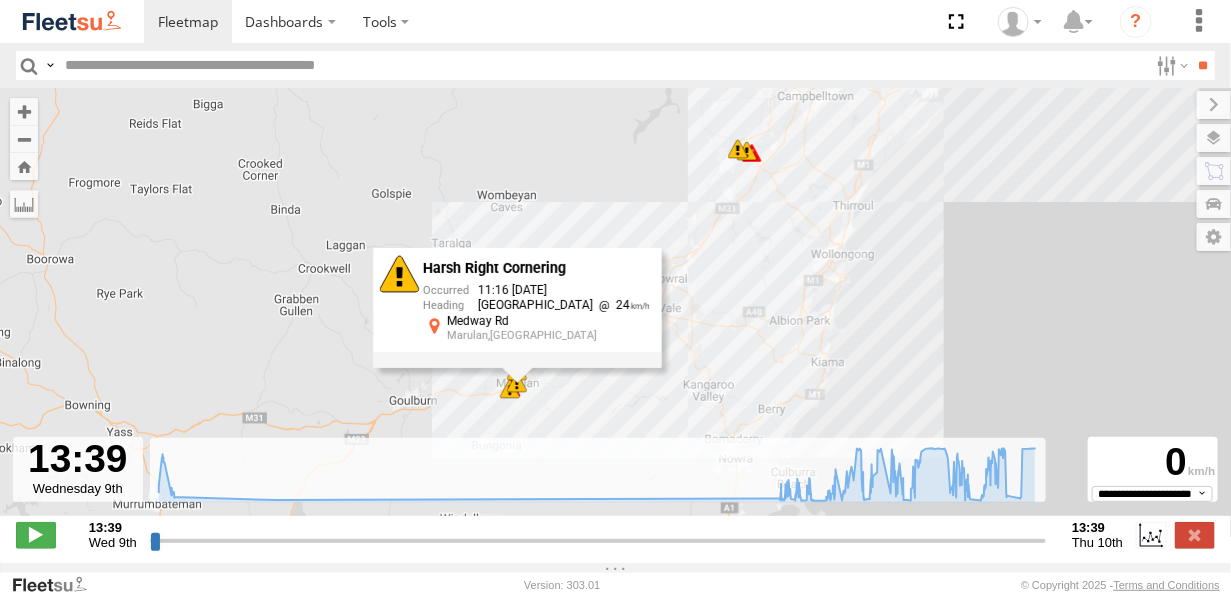 click on "To navigate, press the arrow keys. Revesby (T07 - Dave) 13:45 Wed 13:46 Wed 14:00 Wed 14:25 Wed 16:51 Wed 17:13 Wed 06:26 Thu 07:52 Thu 08:05 Thu 09:07 Thu 09:07 Thu 09:07 Thu 09:41 Thu 09:48 Thu 10:48 Thu 11:14 Thu 11:16 Thu 12:10 Thu 12:11 Thu 12:13 Thu 12:28 Thu 12:41 Thu 13:06 Thu 13:08 Thu 13:08 Thu 20 10 5 6 Harsh Right Cornering 11:16 10/07/2025 North East 24 Medway Rd Marulan,NSW" at bounding box center (615, 312) 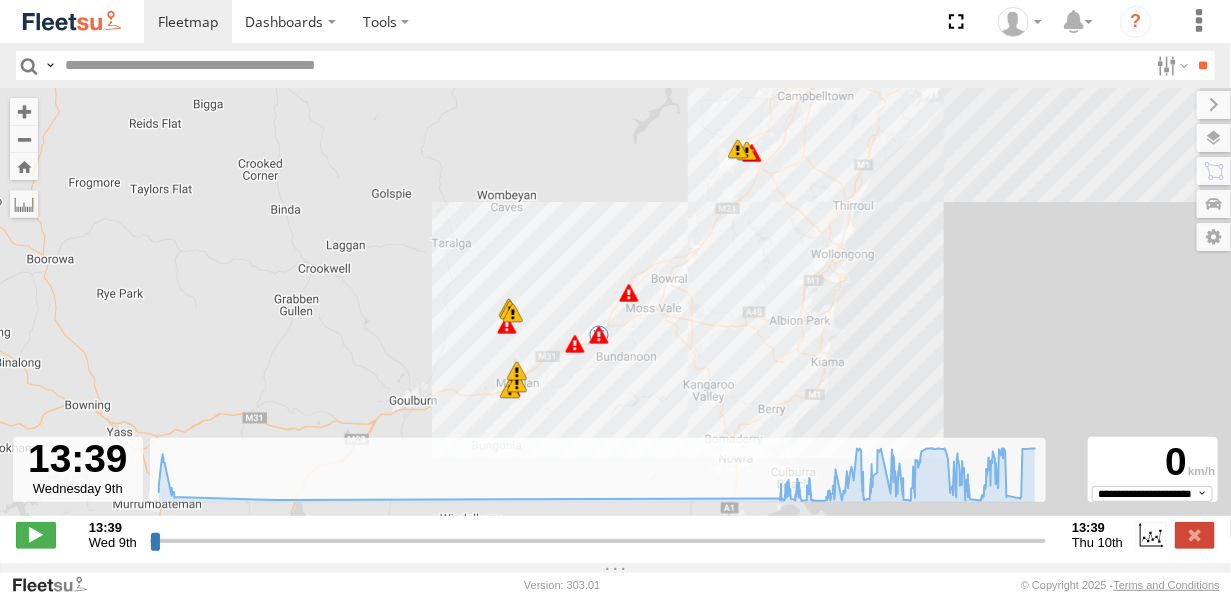 click at bounding box center [513, 313] 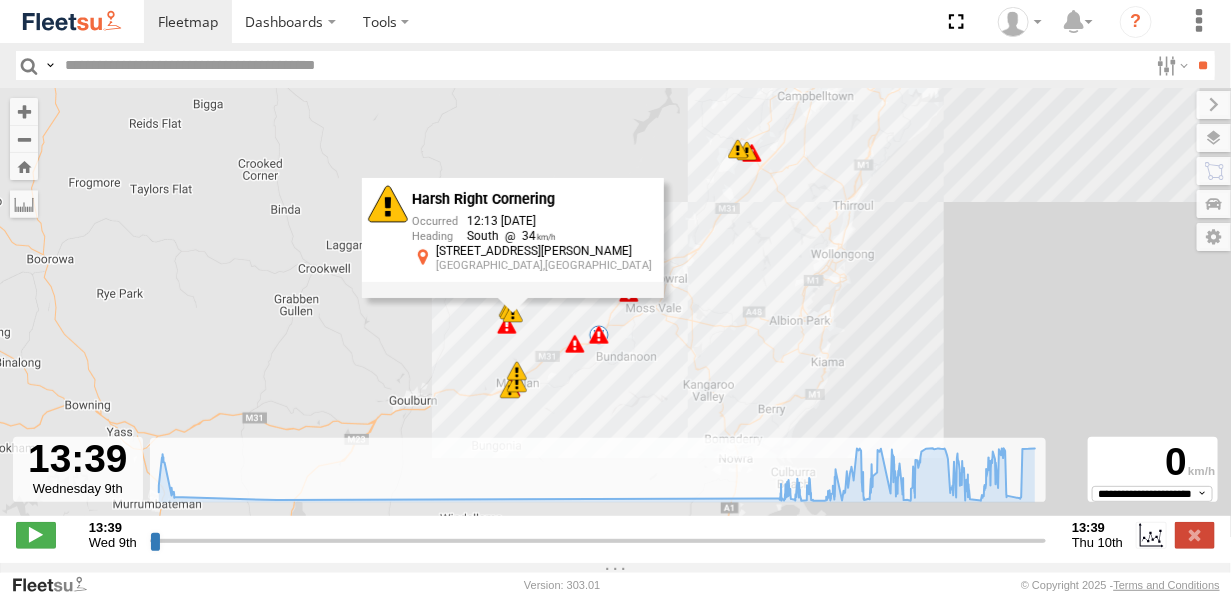 click on "To navigate, press the arrow keys. Revesby (T07 - Dave) 13:45 Wed 13:46 Wed 14:00 Wed 14:25 Wed 16:51 Wed 17:13 Wed 06:26 Thu 07:52 Thu 08:05 Thu 09:07 Thu 09:07 Thu 09:07 Thu 09:41 Thu 09:48 Thu 10:48 Thu 11:14 Thu 11:16 Thu 12:10 Thu 12:11 Thu 12:13 Thu 12:28 Thu 12:41 Thu 13:06 Thu 13:08 Thu 13:08 Thu 20 10 5 6 Harsh Right Cornering 12:13 10/07/2025 South 34 93 Jeffreys Rd Big Hill,NSW" at bounding box center [615, 312] 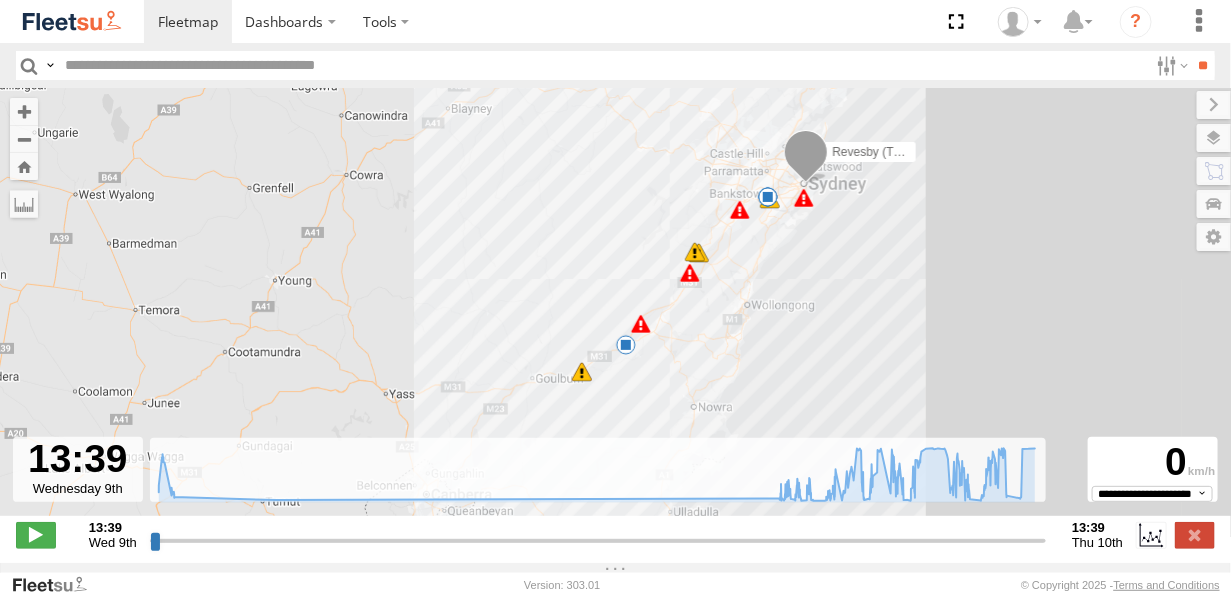 drag, startPoint x: 747, startPoint y: 225, endPoint x: 697, endPoint y: 292, distance: 83.60024 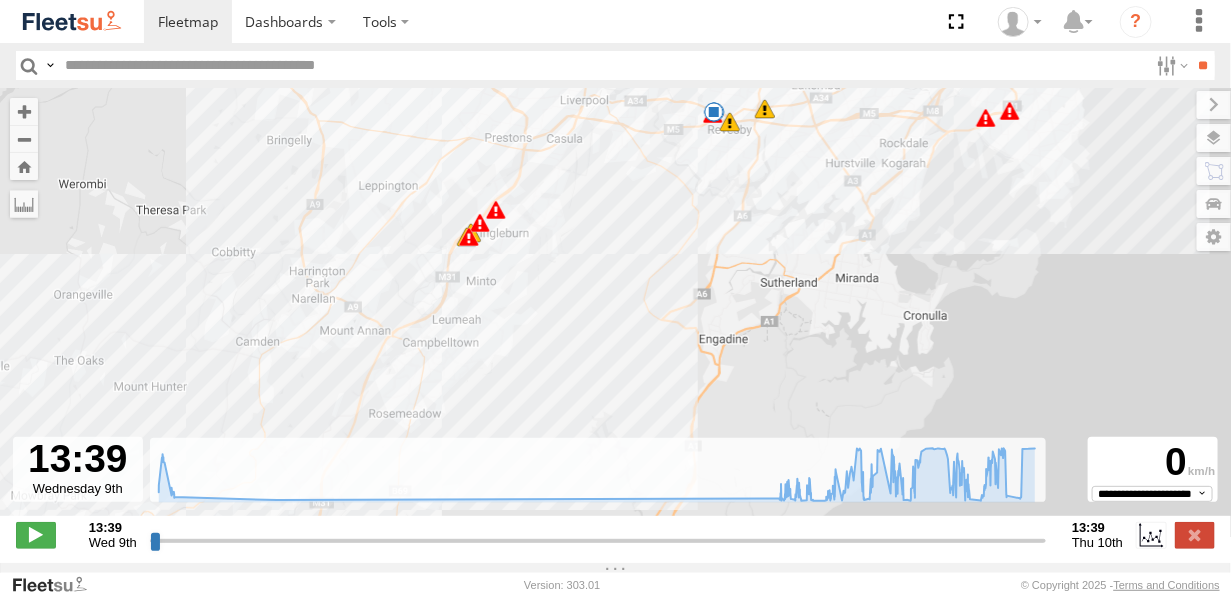 click at bounding box center [730, 122] 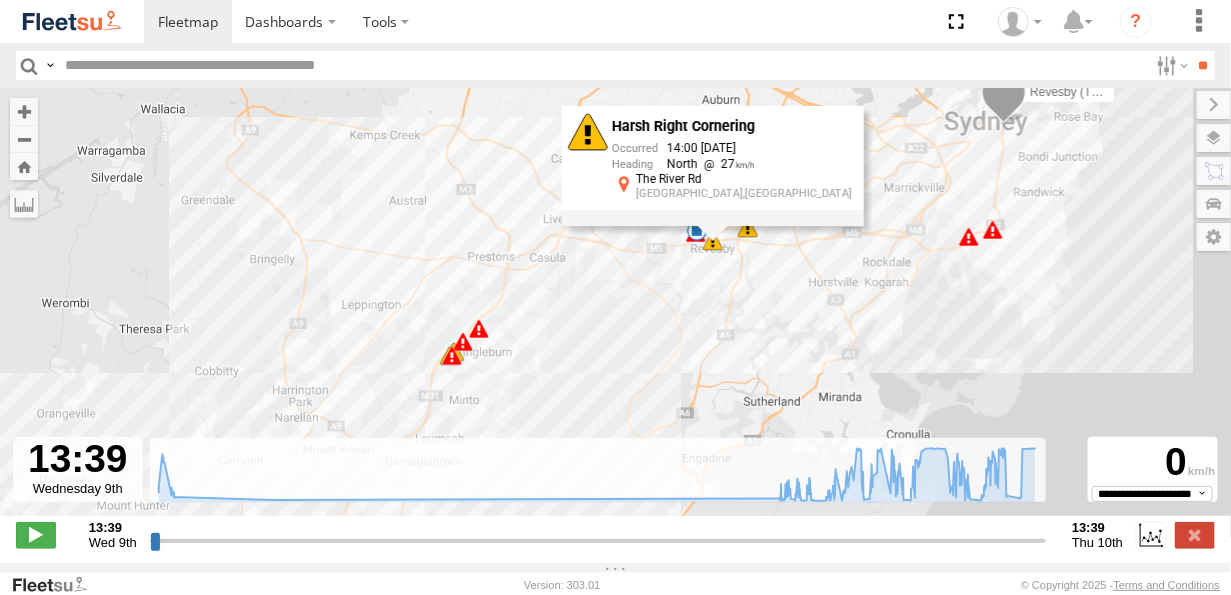 drag, startPoint x: 719, startPoint y: 187, endPoint x: 704, endPoint y: 297, distance: 111.01801 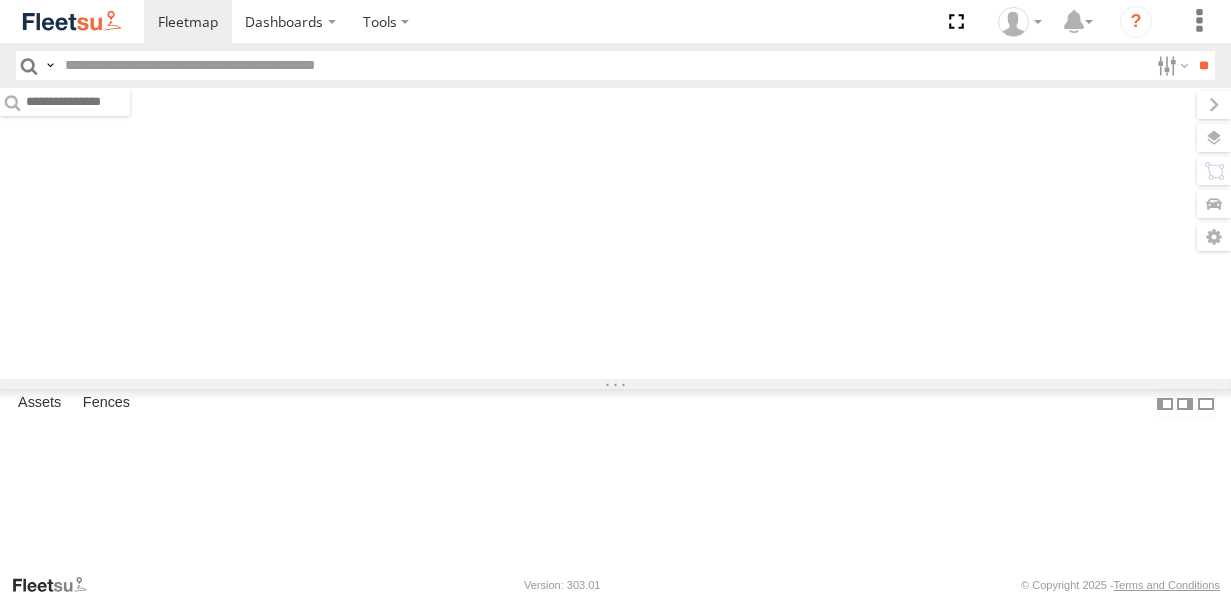 scroll, scrollTop: 0, scrollLeft: 0, axis: both 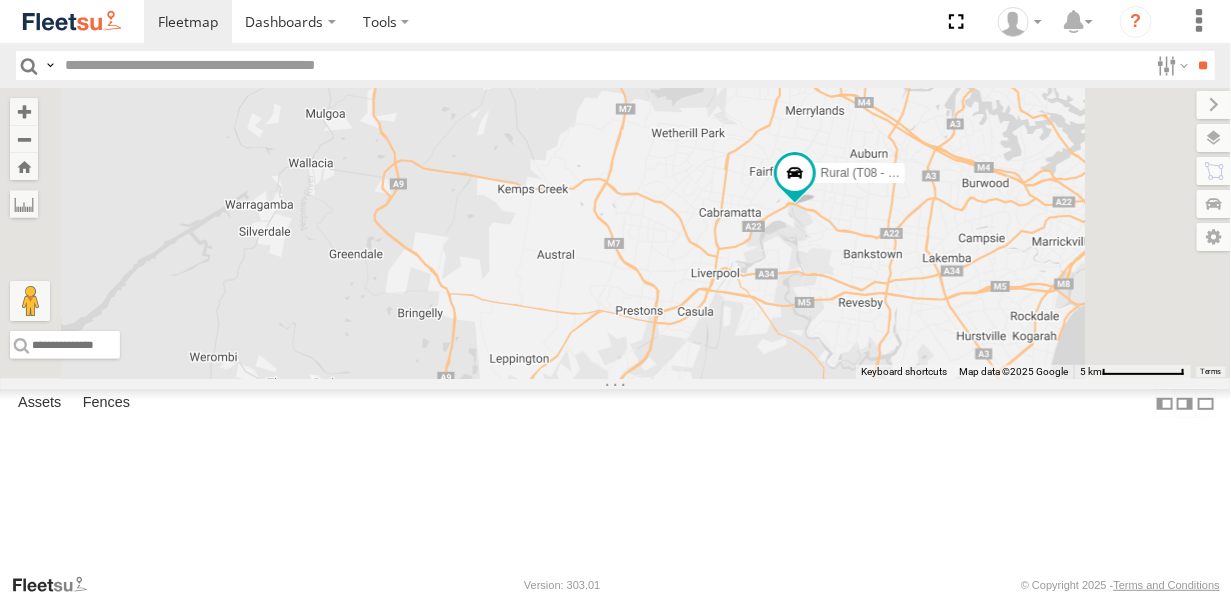 drag, startPoint x: 1033, startPoint y: 281, endPoint x: 990, endPoint y: 331, distance: 65.946945 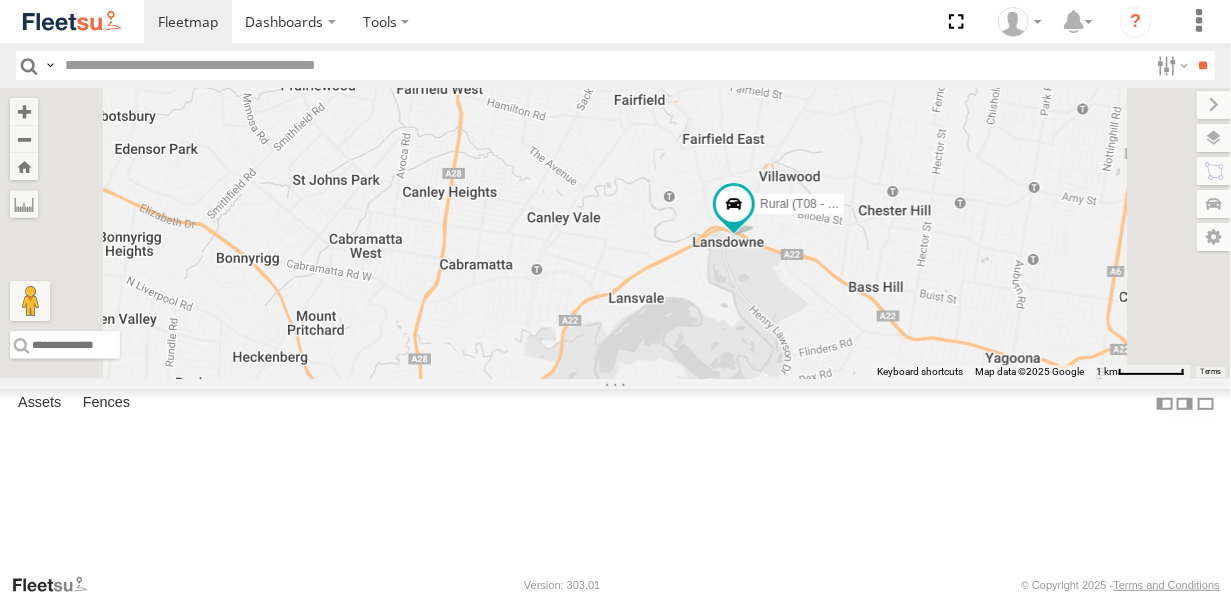 drag, startPoint x: 1045, startPoint y: 334, endPoint x: 1026, endPoint y: 366, distance: 37.215588 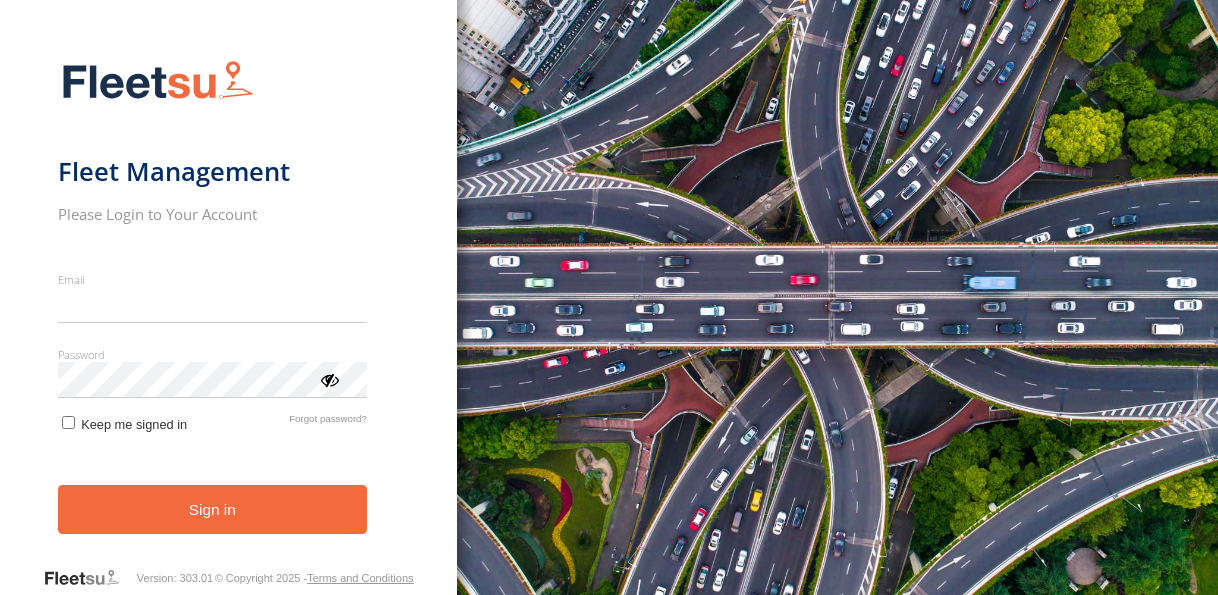 scroll, scrollTop: 0, scrollLeft: 0, axis: both 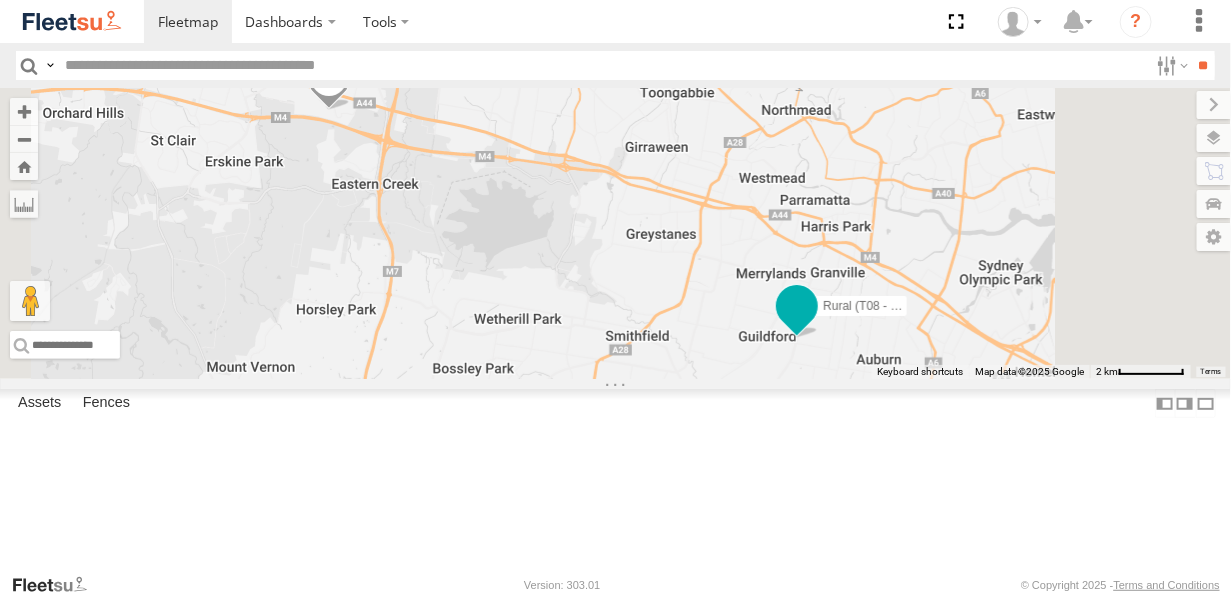 click at bounding box center [797, 305] 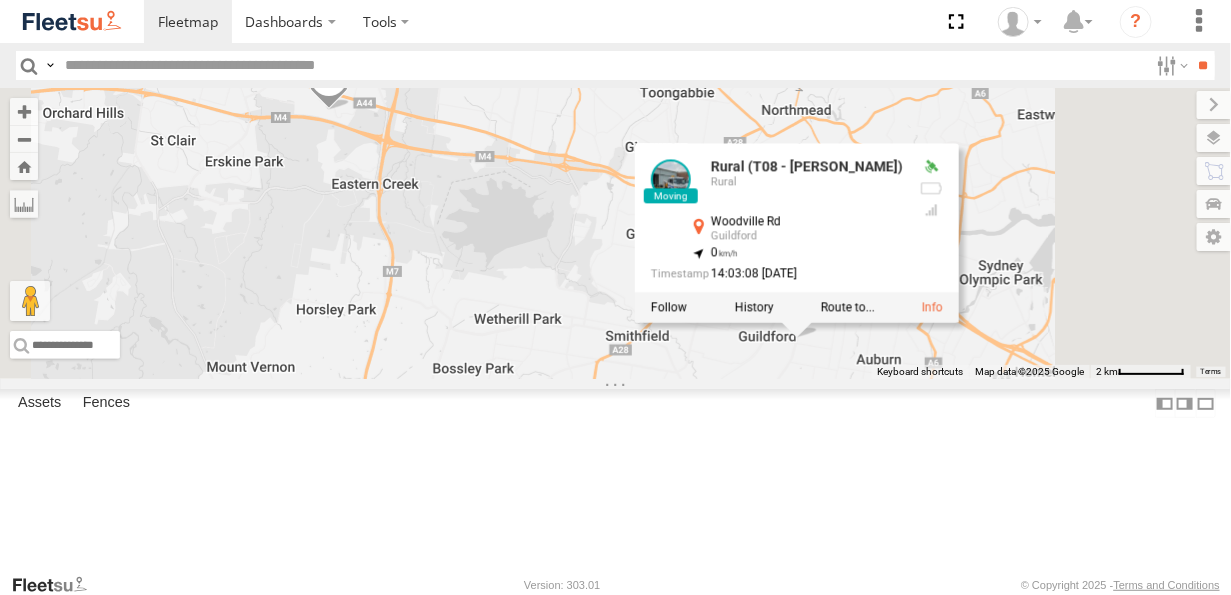 click at bounding box center [753, 307] 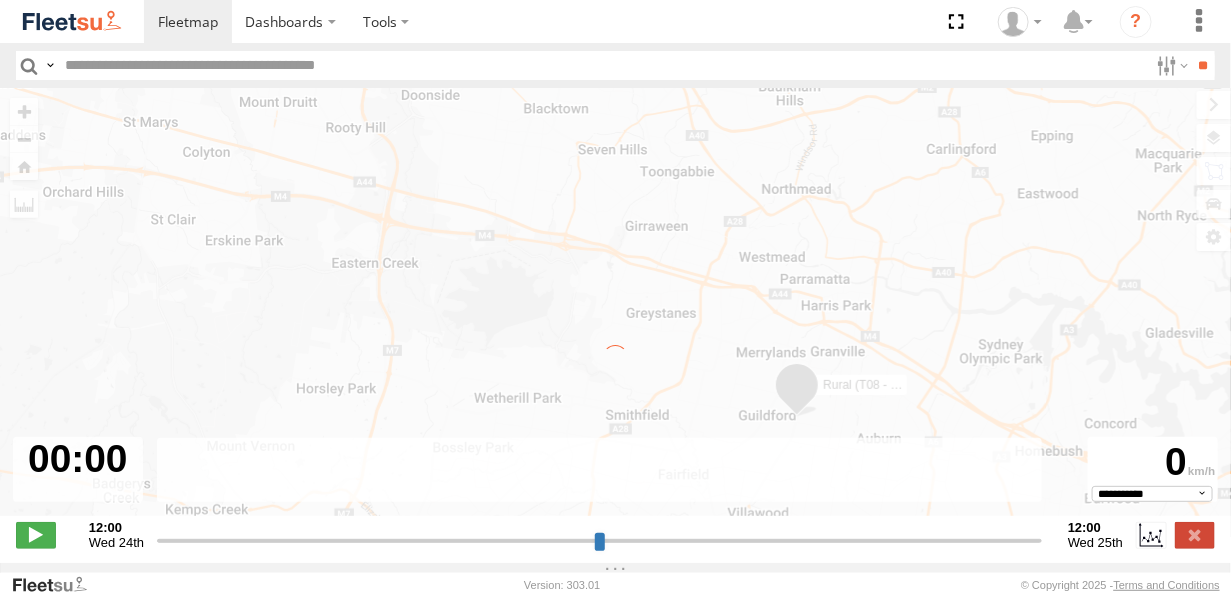 type on "**********" 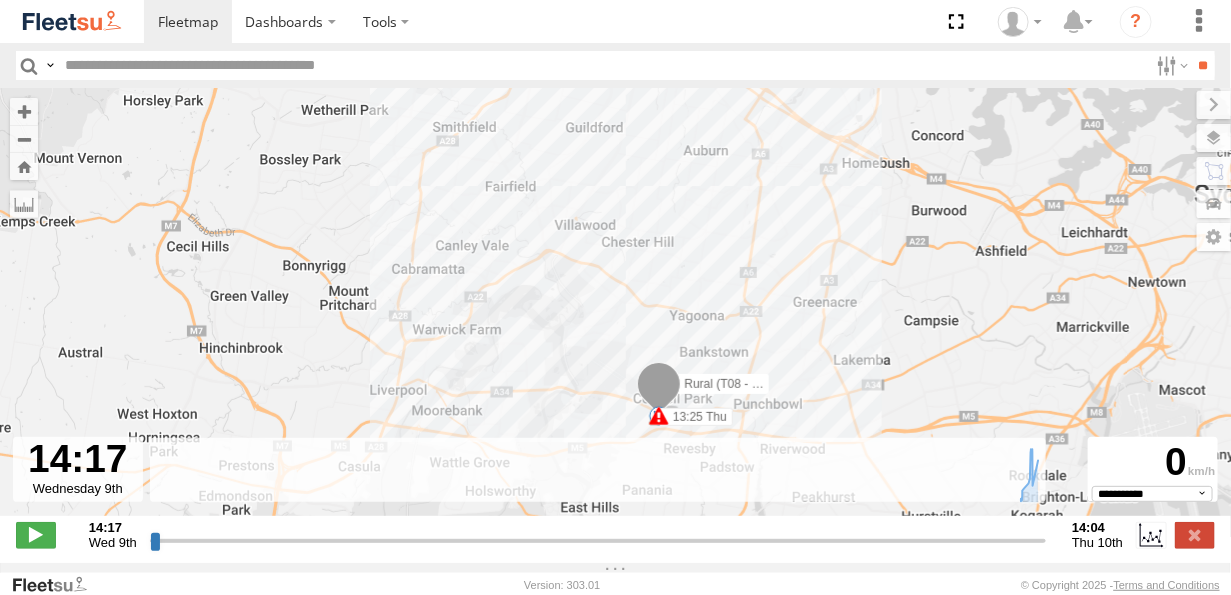 click on "To navigate, press the arrow keys. Rural (T08 - Matt) 13:25 Thu 13:25 Thu 13:25 Thu" at bounding box center [615, 312] 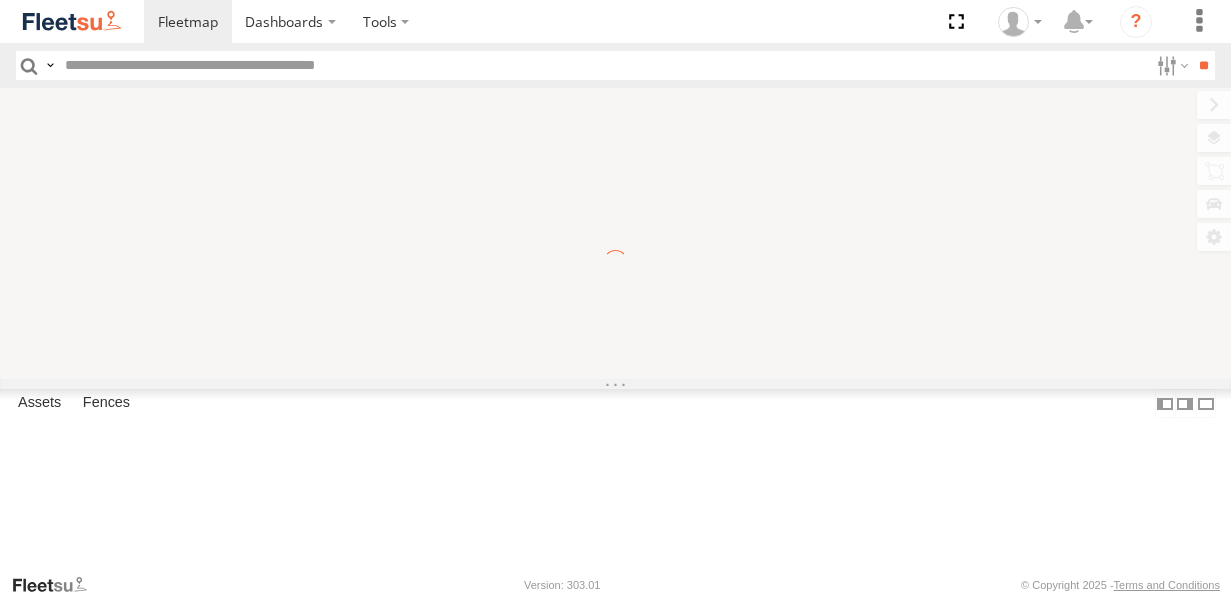 scroll, scrollTop: 0, scrollLeft: 0, axis: both 